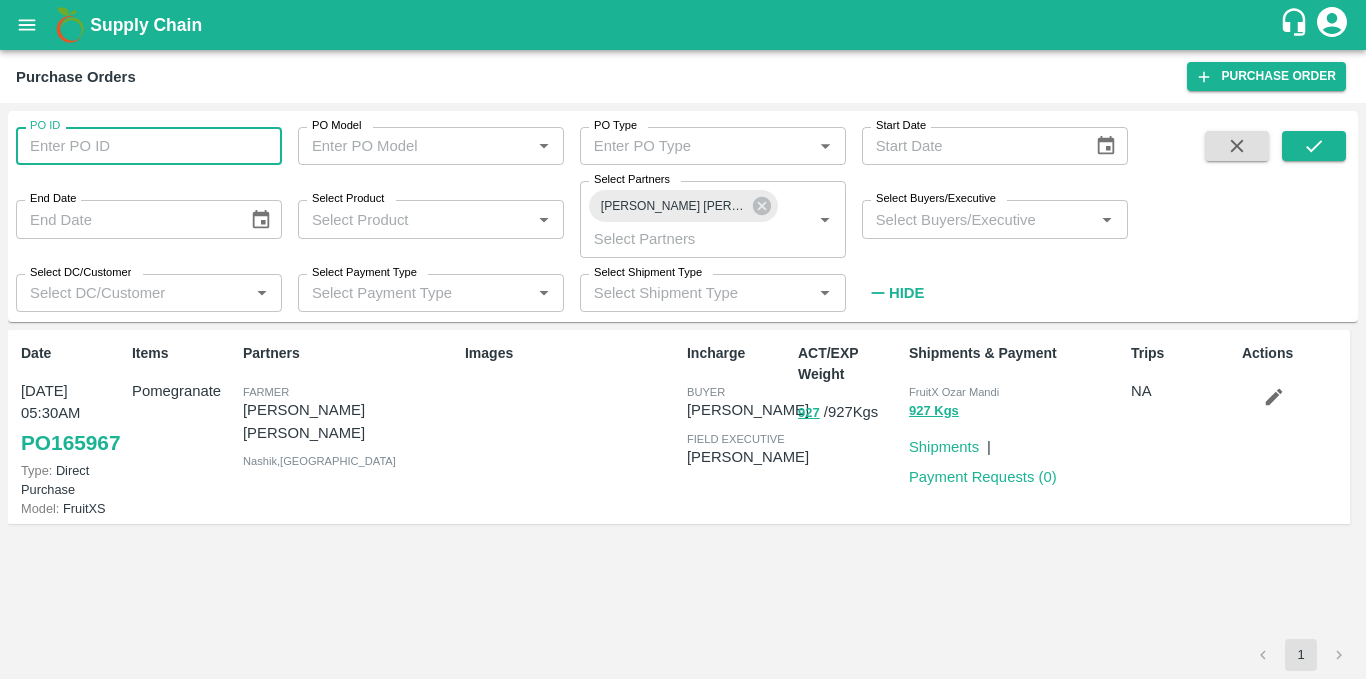 scroll, scrollTop: 0, scrollLeft: 0, axis: both 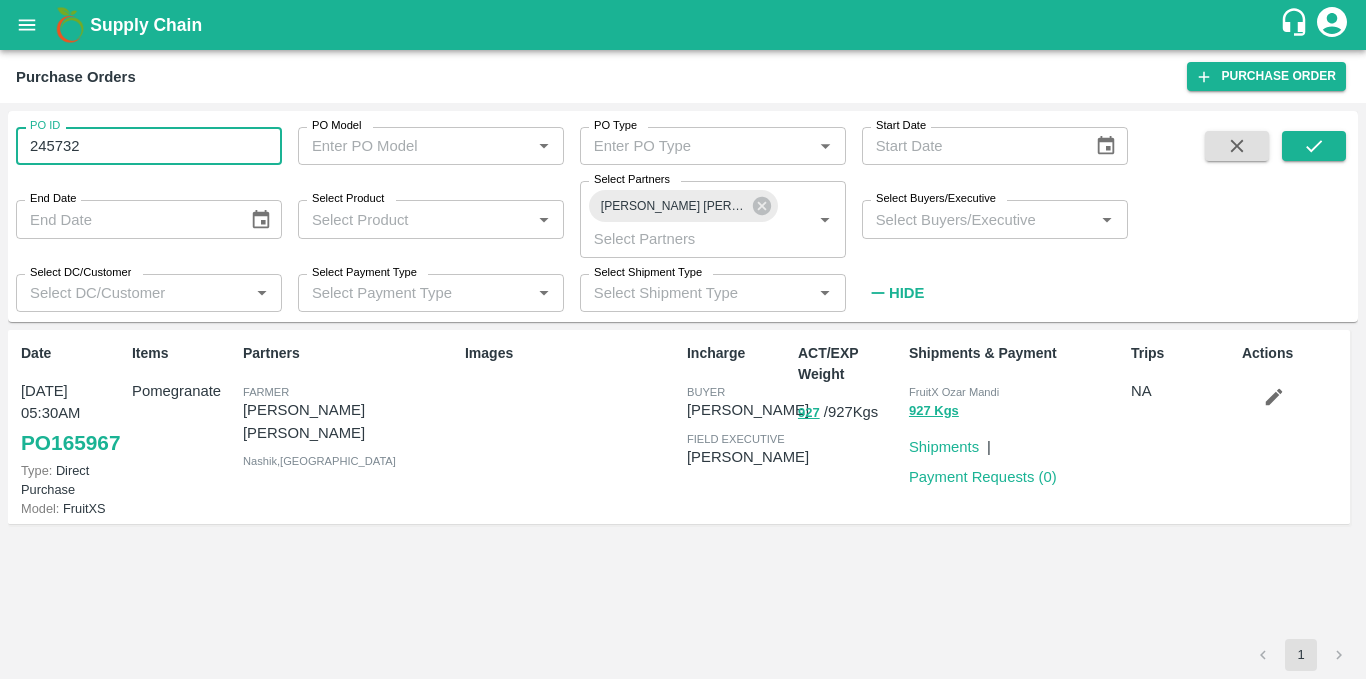 click on "245732" at bounding box center [149, 146] 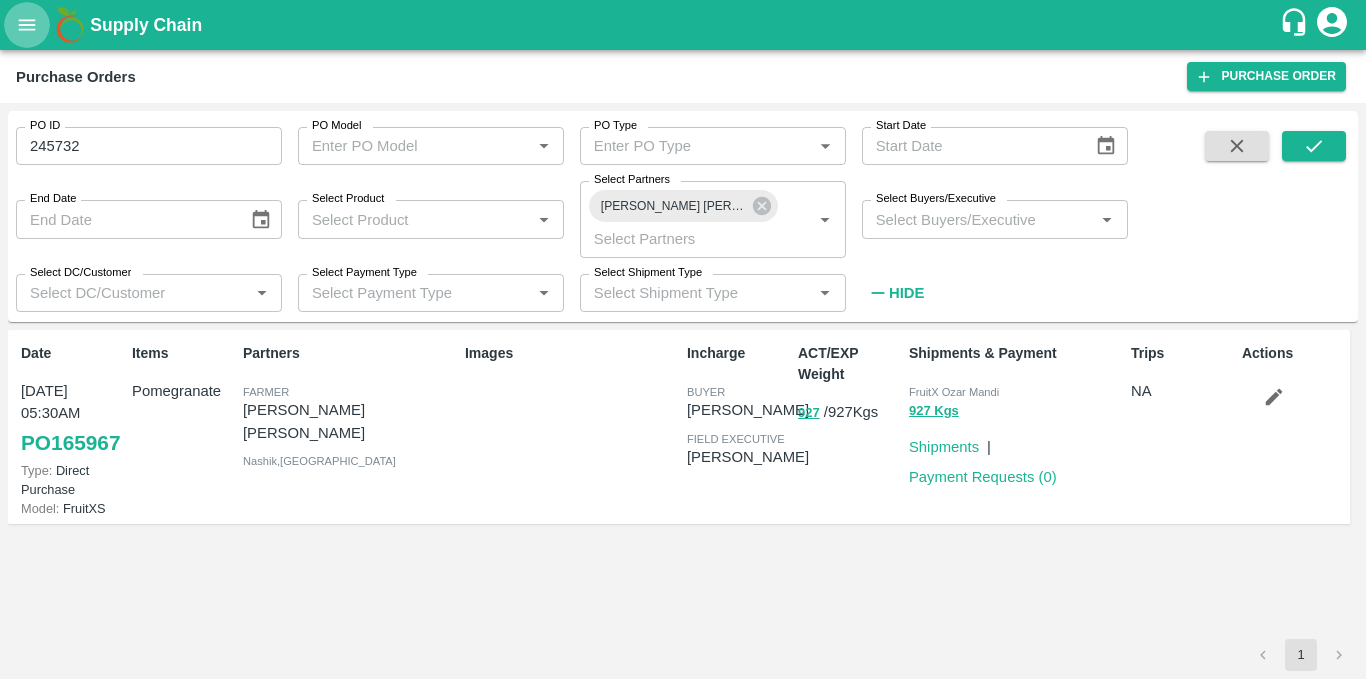 click at bounding box center (27, 25) 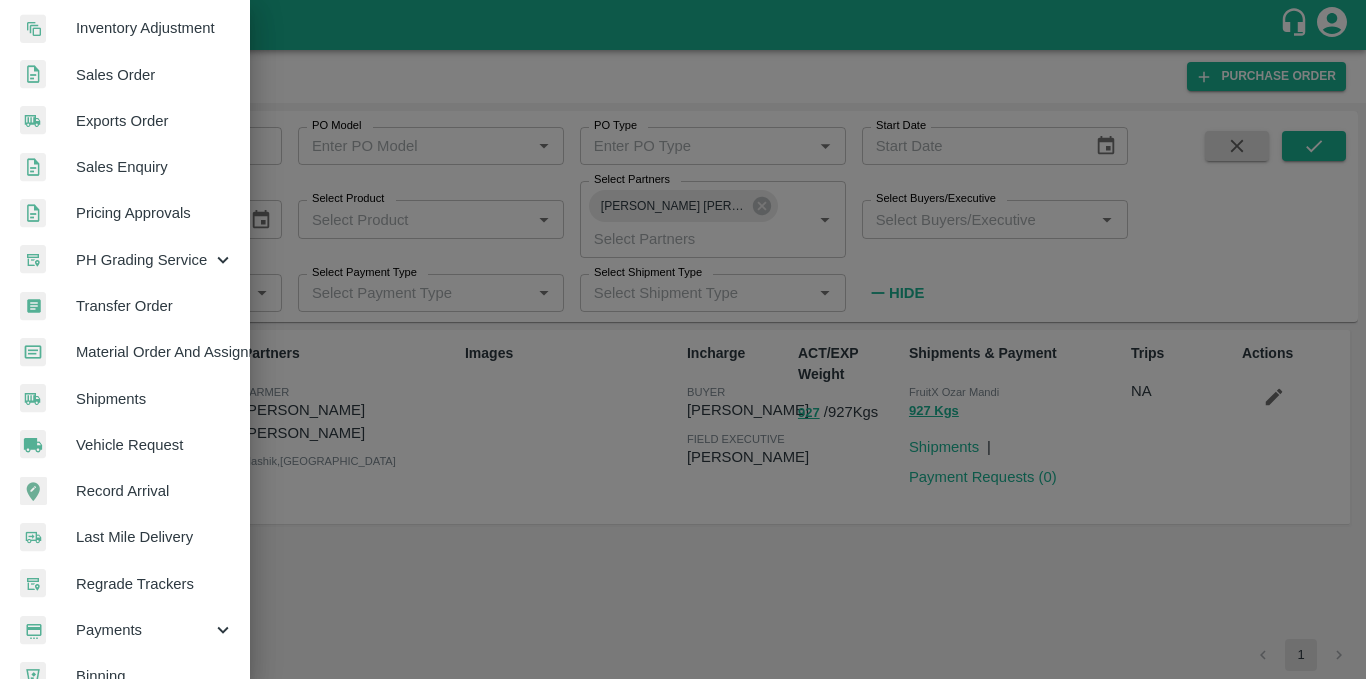 scroll, scrollTop: 507, scrollLeft: 0, axis: vertical 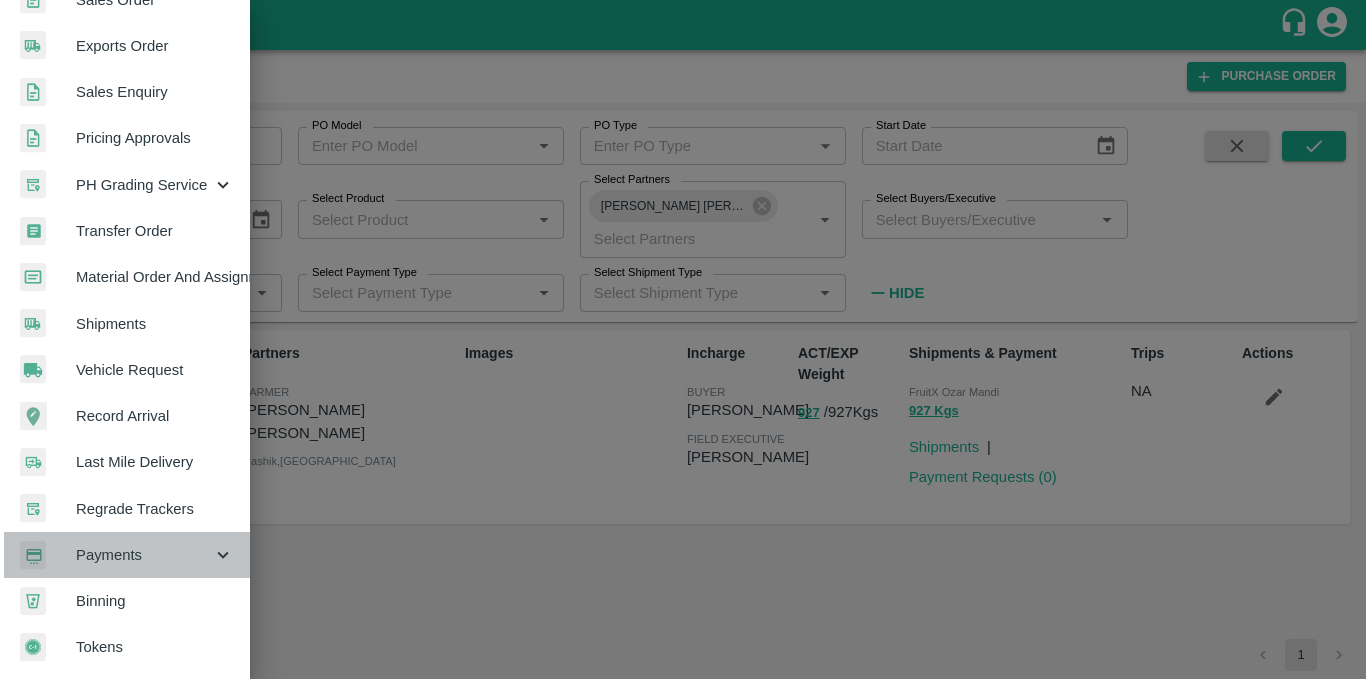 click on "Payments" at bounding box center [144, 555] 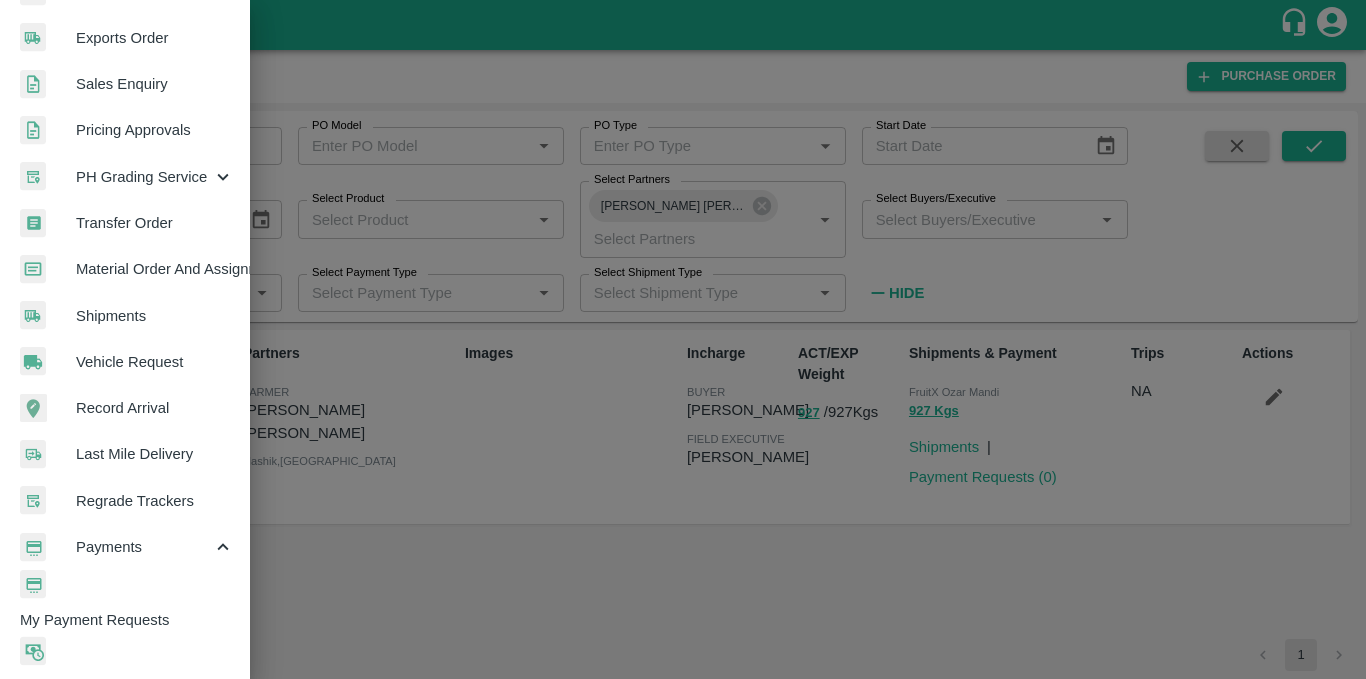 click on "My Payment Requests" at bounding box center [135, 620] 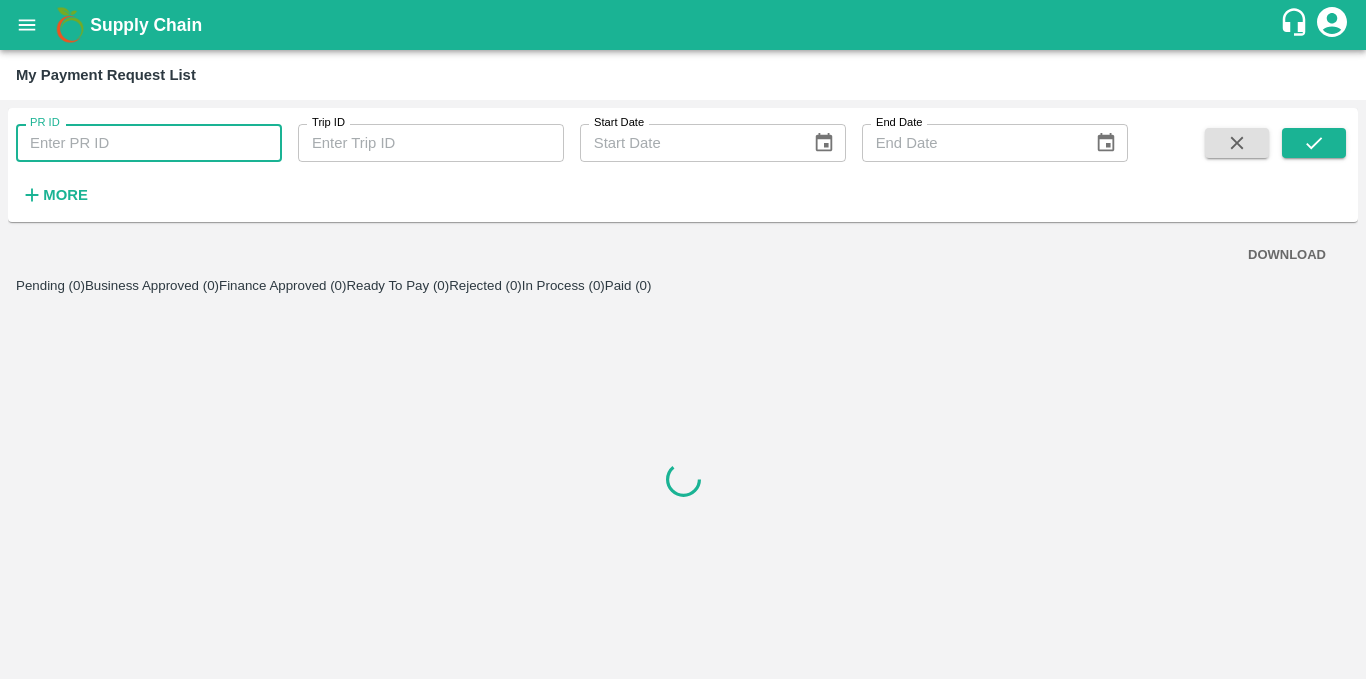 click on "PR ID" at bounding box center (149, 143) 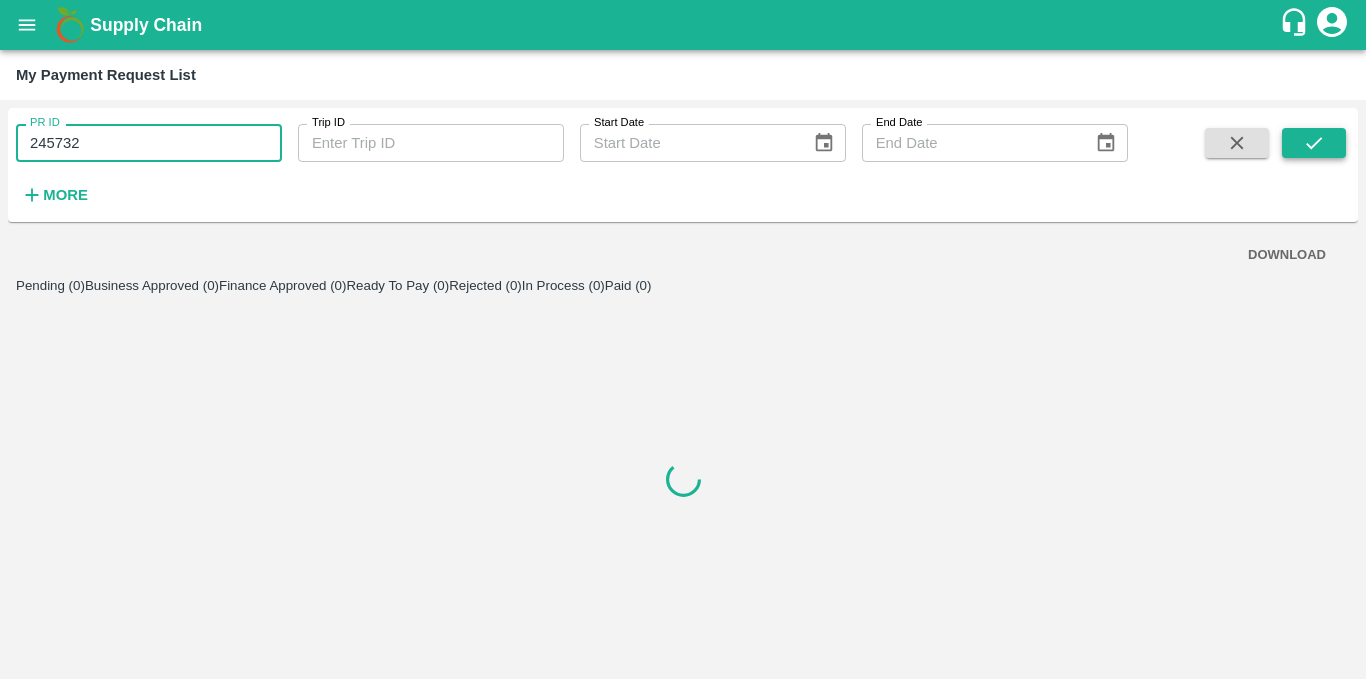 type on "245732" 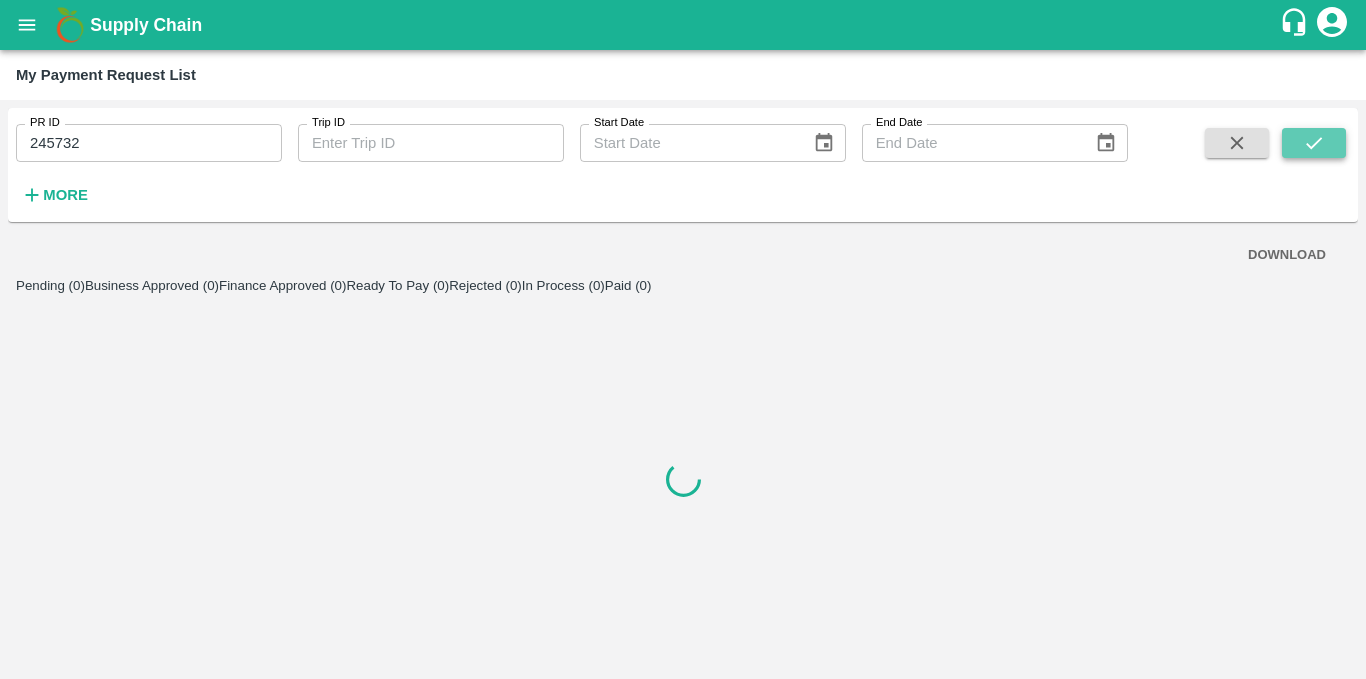 click 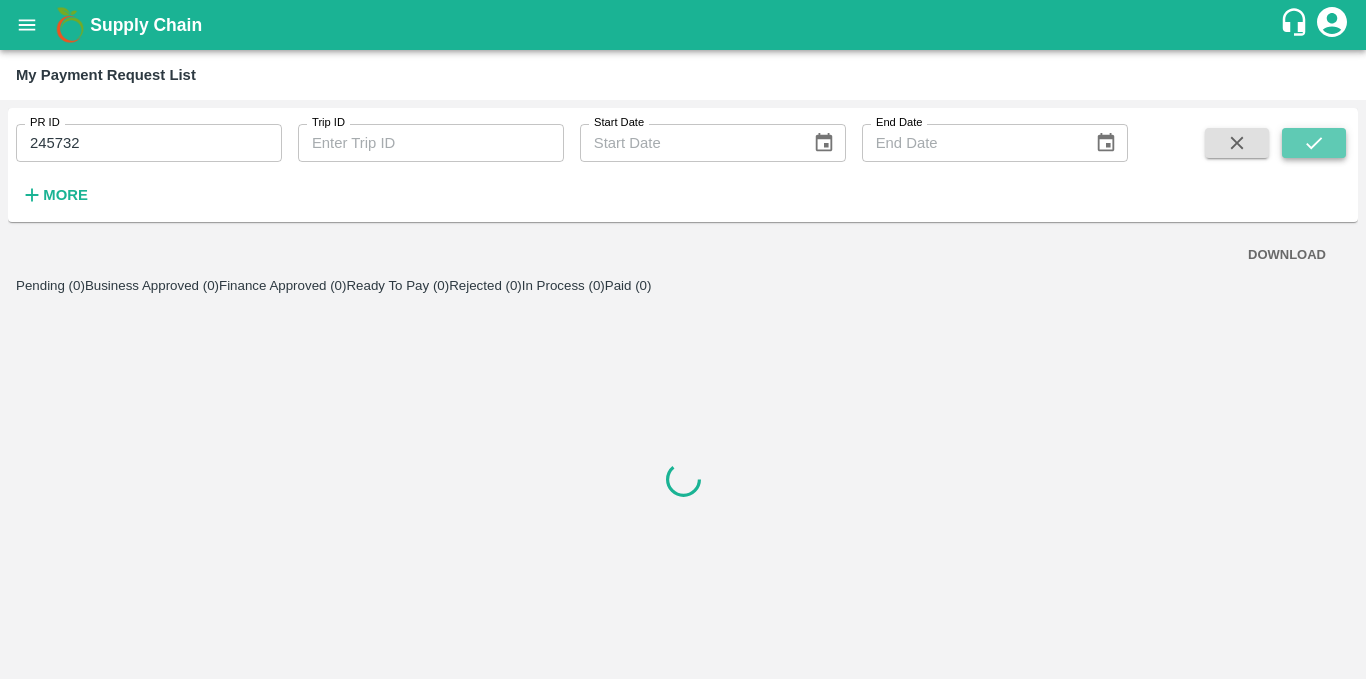 click 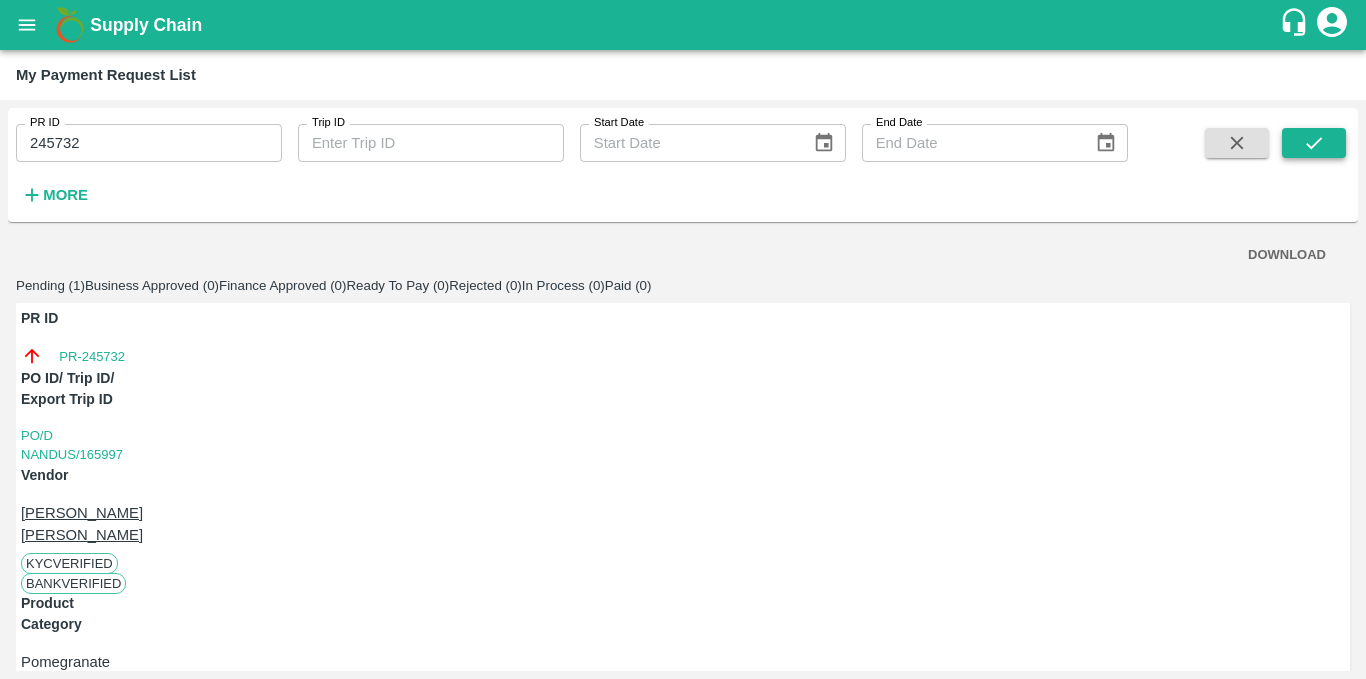 click at bounding box center (1314, 143) 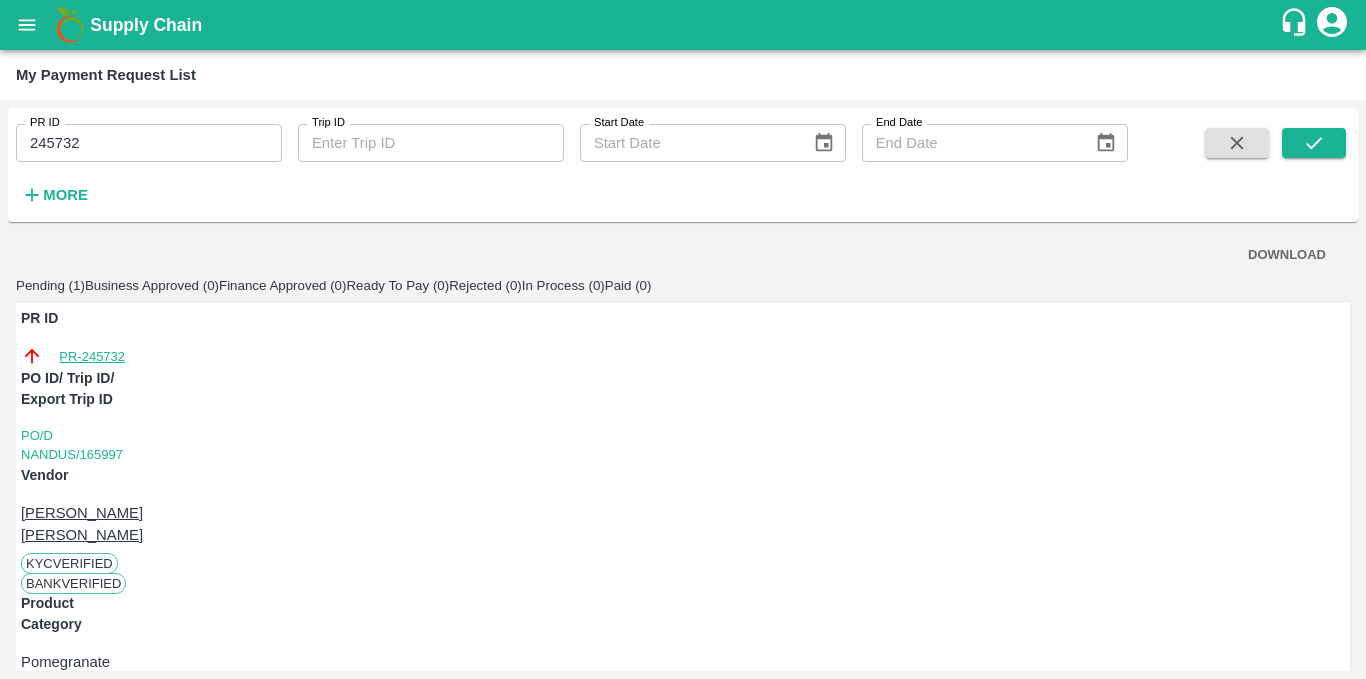 click on "PR-245732" at bounding box center [92, 357] 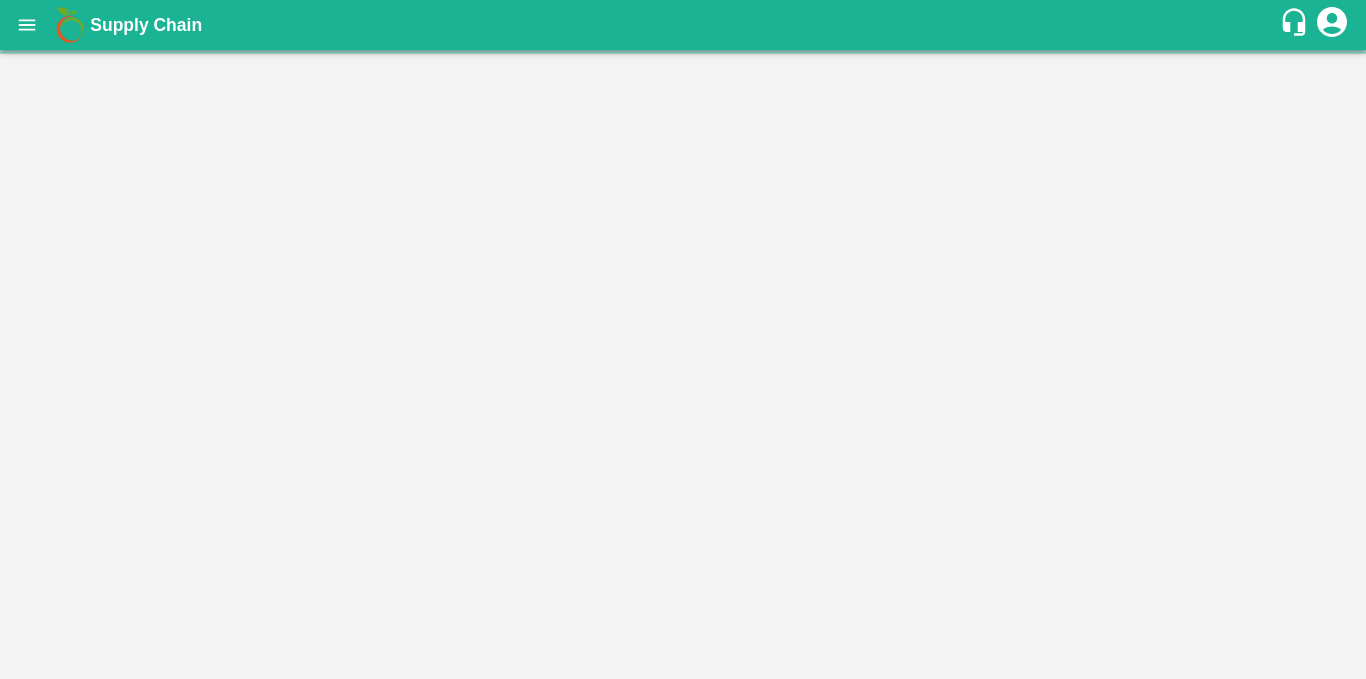 scroll, scrollTop: 0, scrollLeft: 0, axis: both 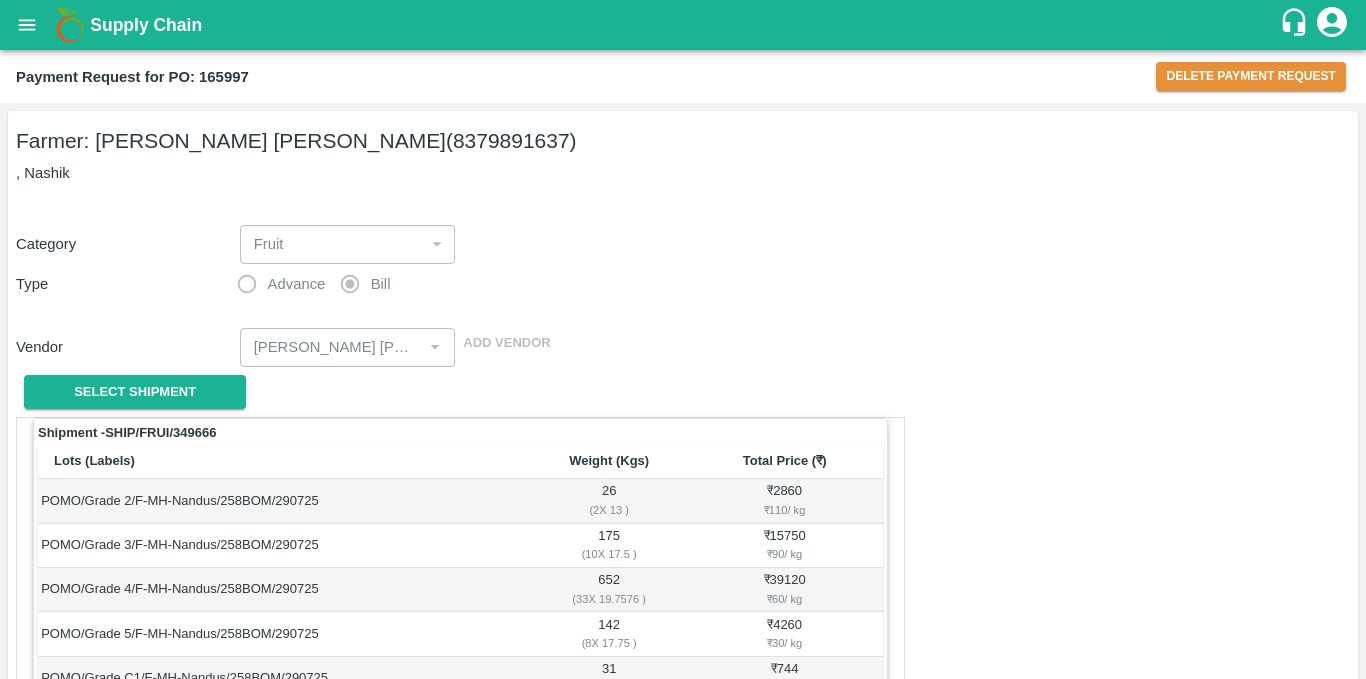 click on "Payment Request for PO: 165997" at bounding box center [132, 77] 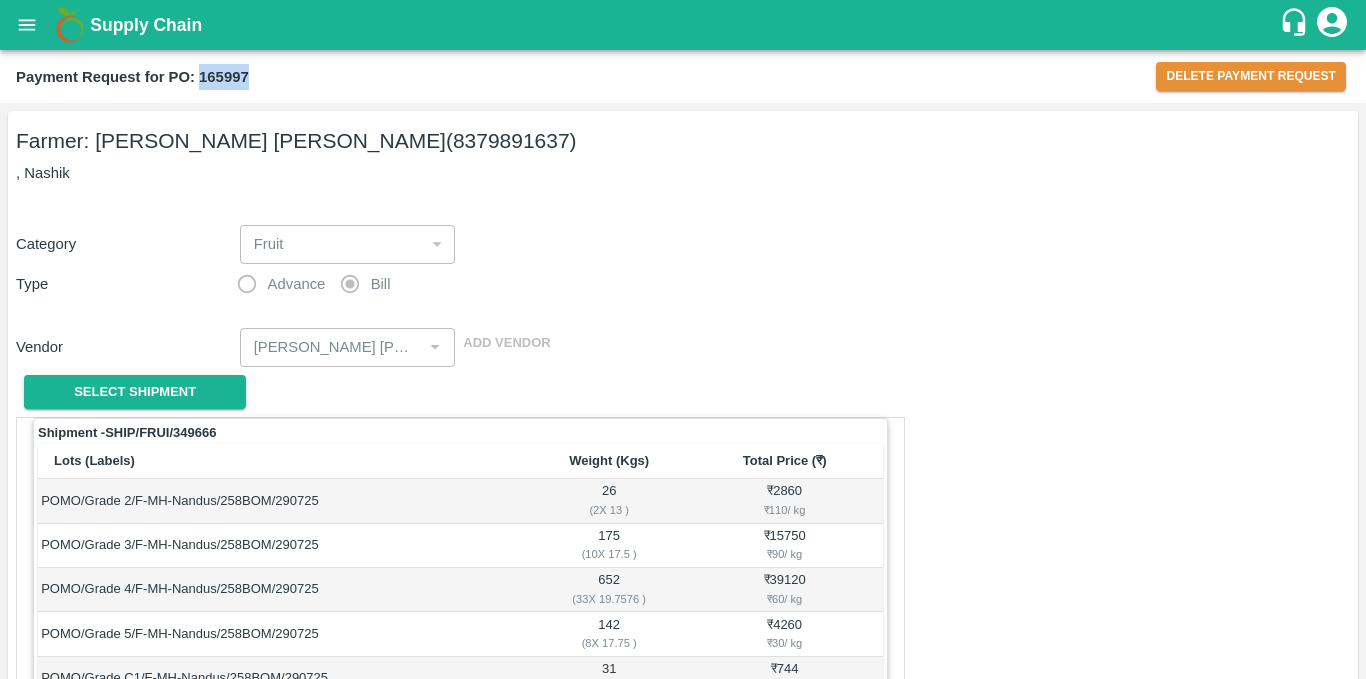 click on "Payment Request for PO: 165997" at bounding box center (132, 77) 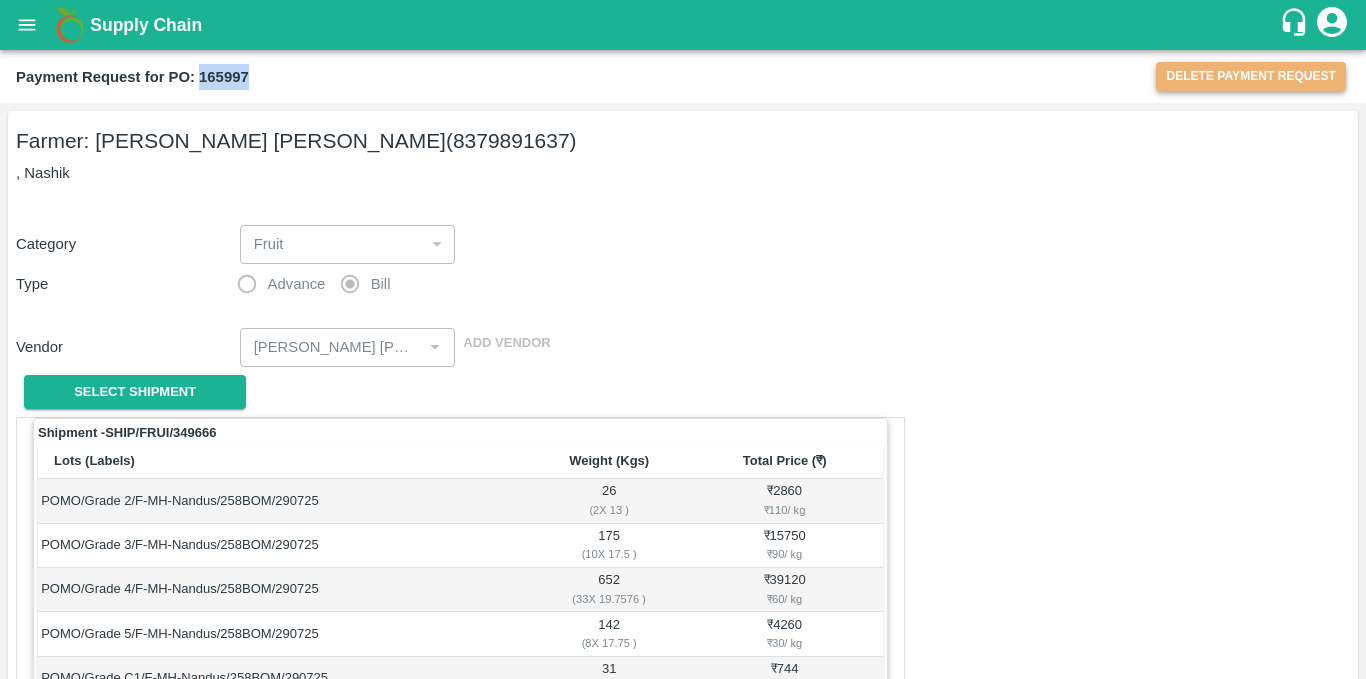 click on "Delete Payment Request" at bounding box center [1251, 76] 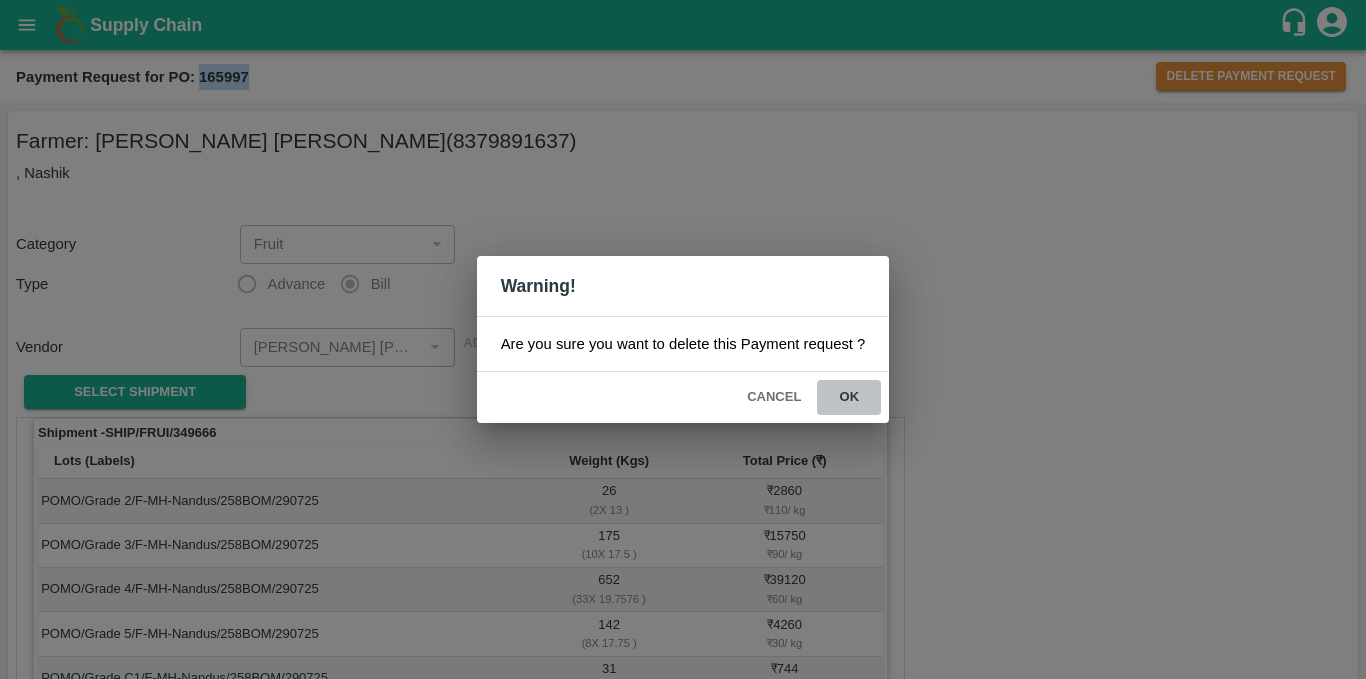 click on "ok" at bounding box center (849, 397) 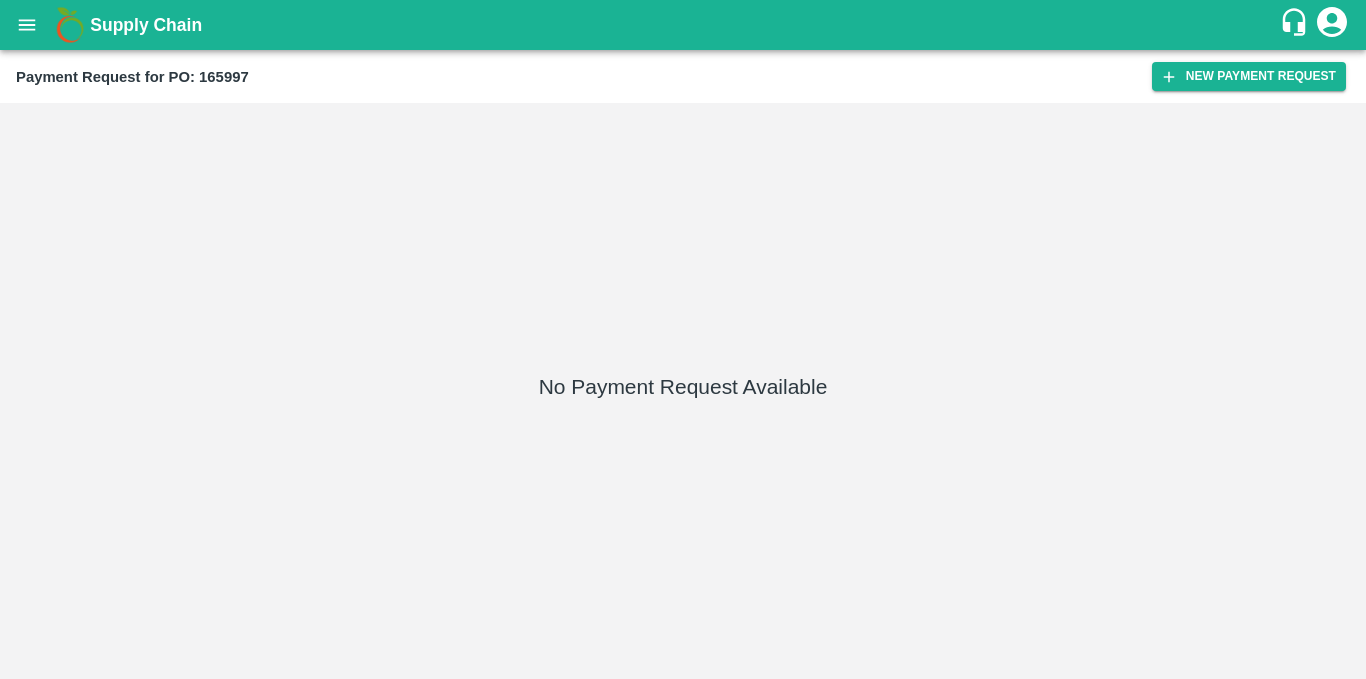 click on "Payment Request for PO: 165997" at bounding box center (132, 77) 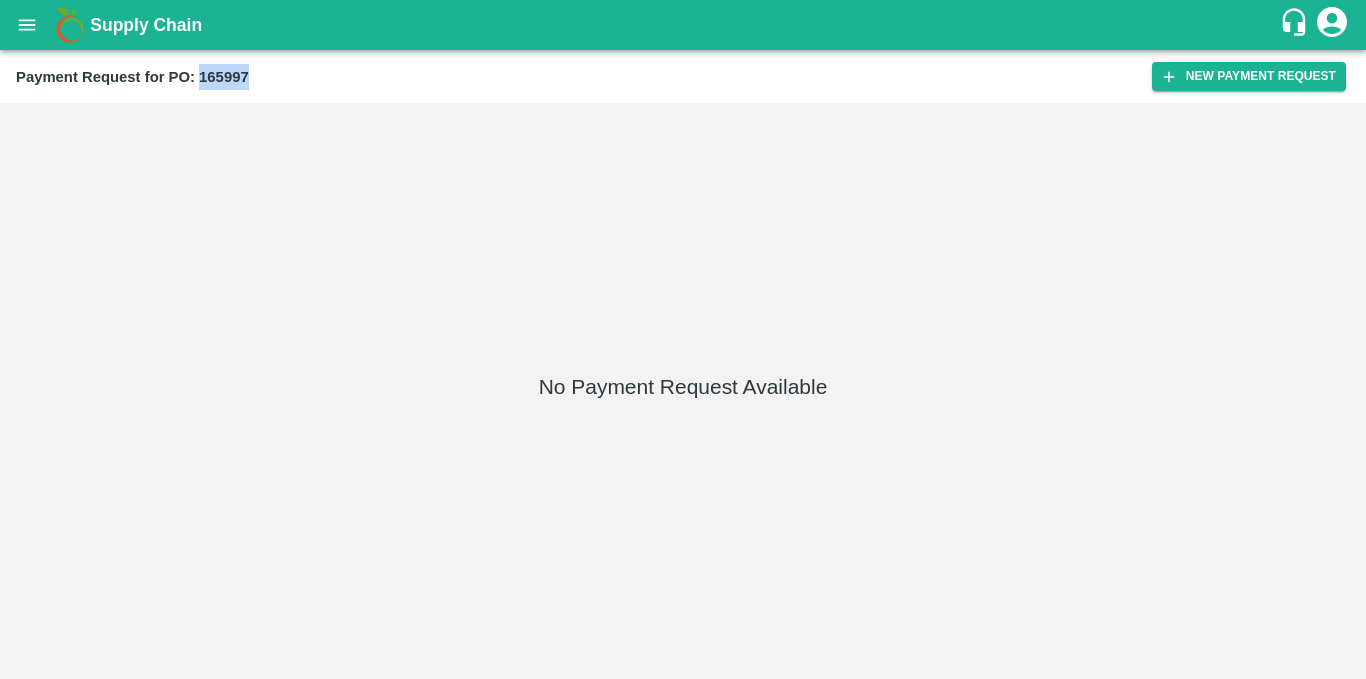 click on "Payment Request for PO: 165997" at bounding box center [132, 77] 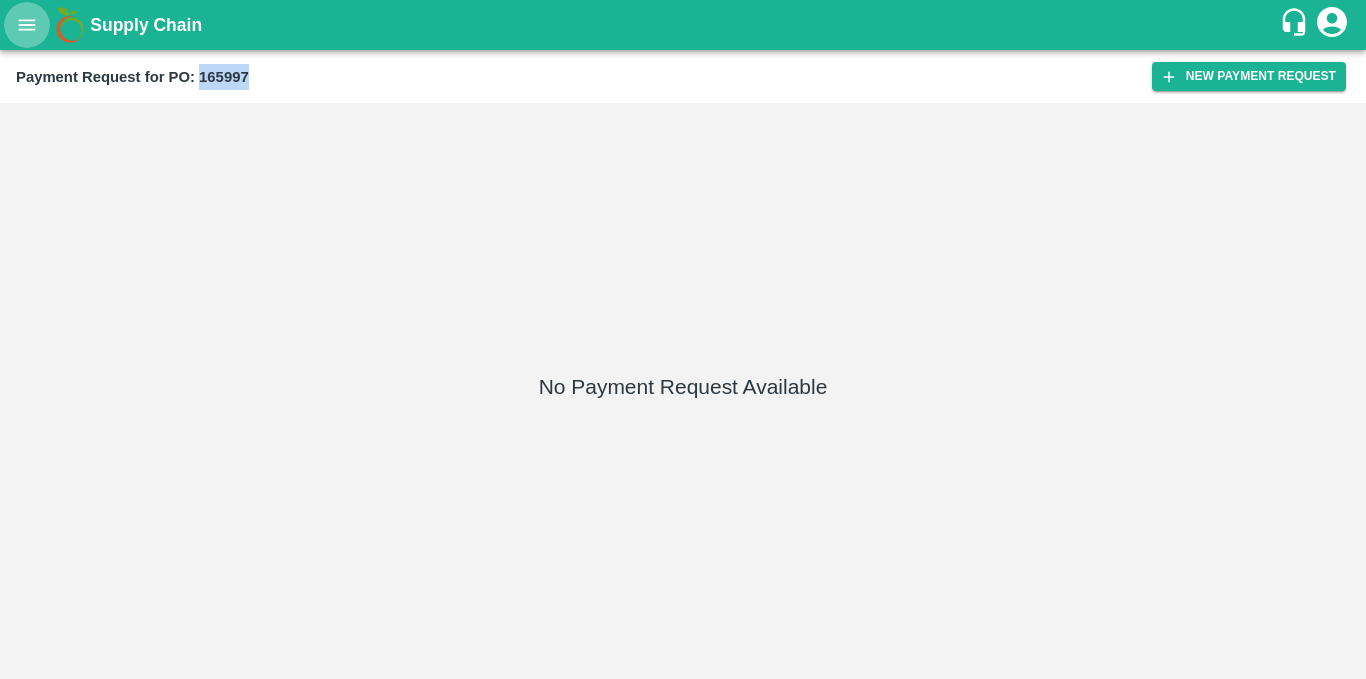 click 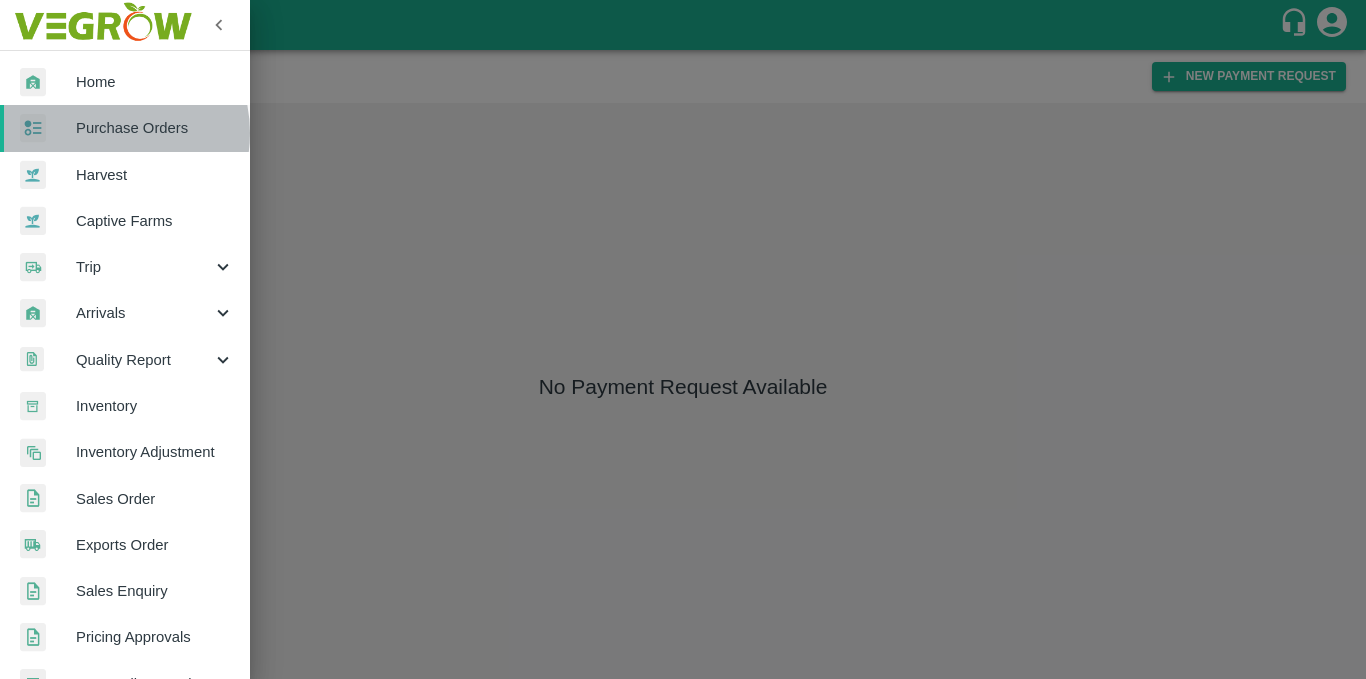 click on "Purchase Orders" at bounding box center (155, 128) 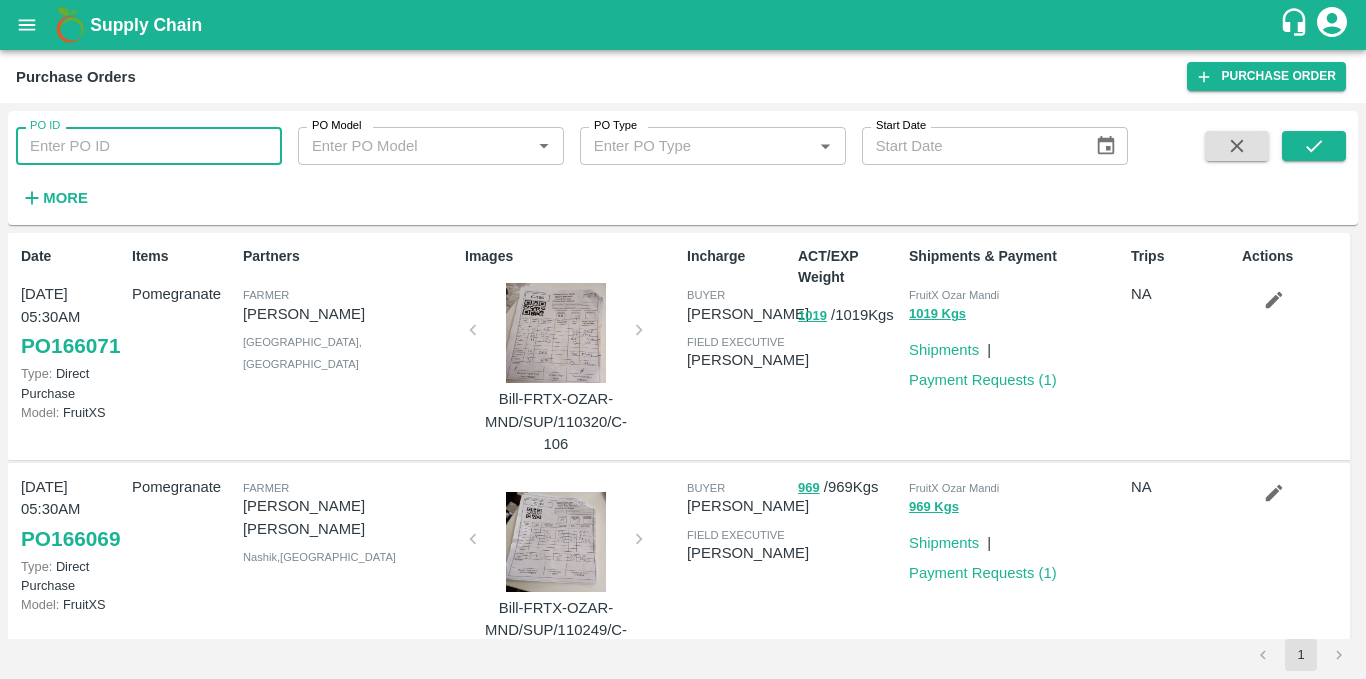 click on "PO ID" at bounding box center (149, 146) 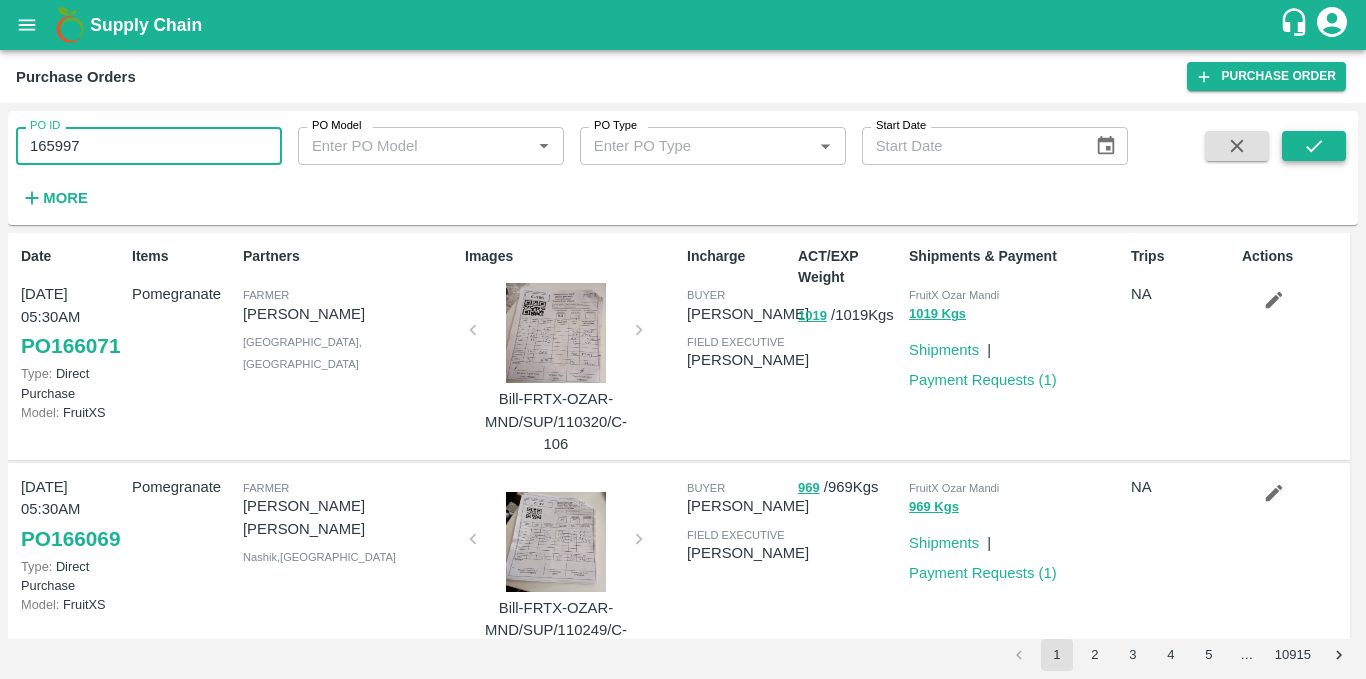 type on "165997" 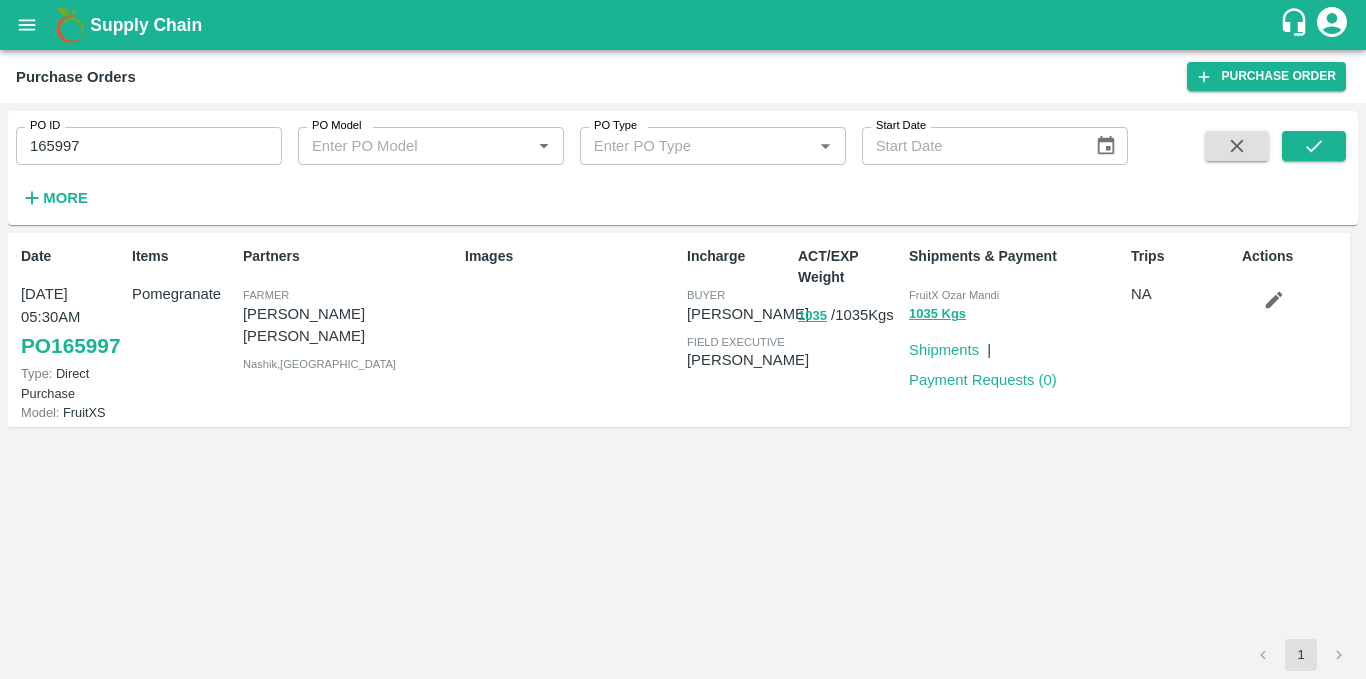 click 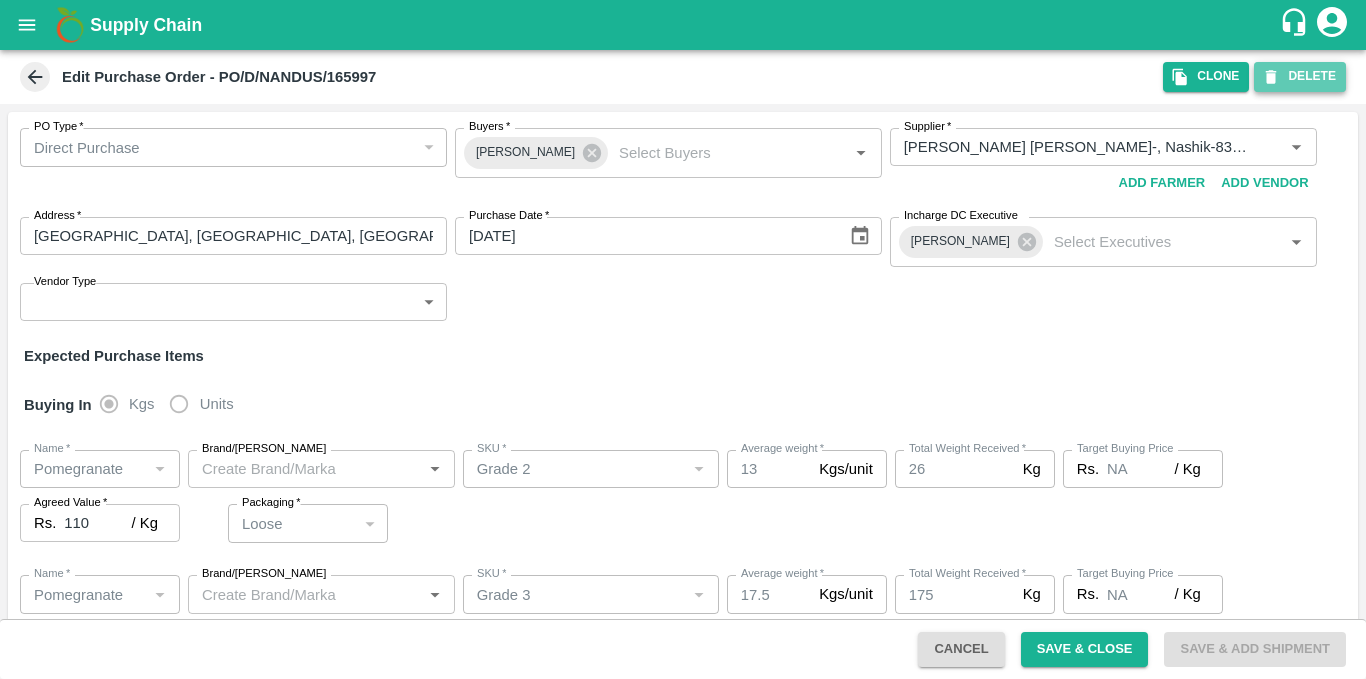click on "DELETE" at bounding box center [1300, 76] 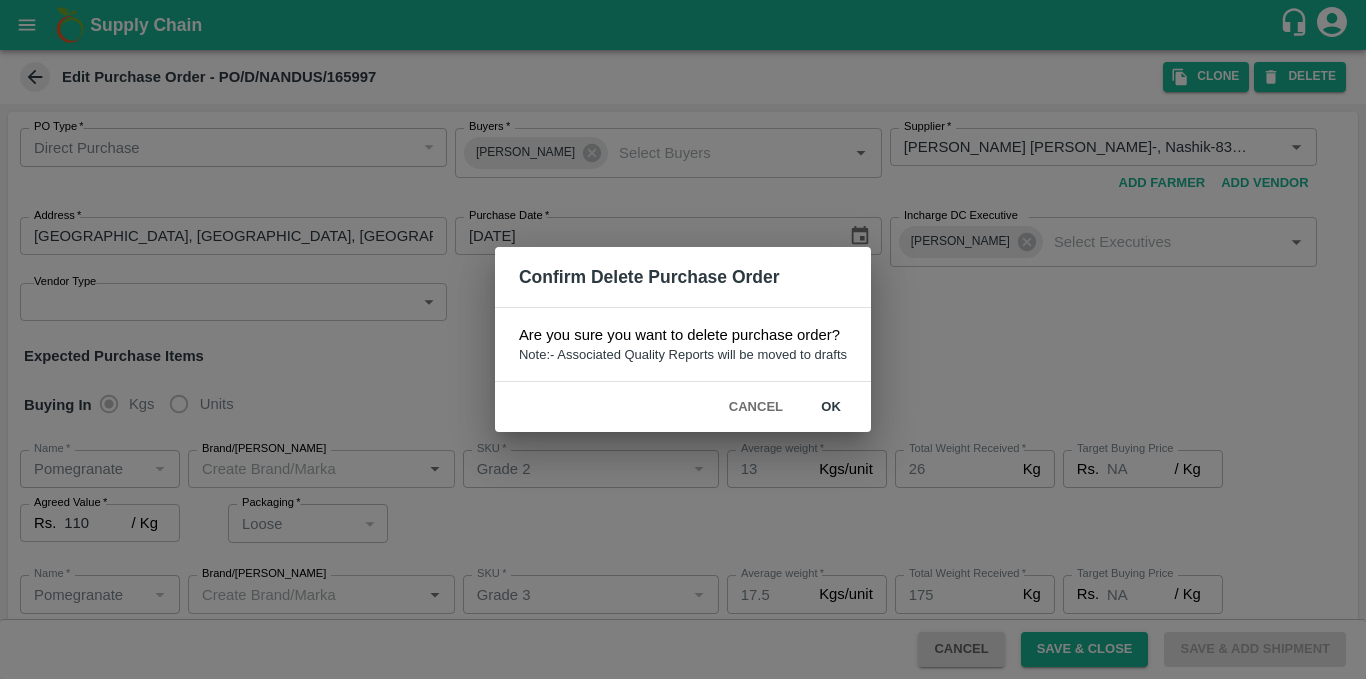 click on "ok" at bounding box center (831, 407) 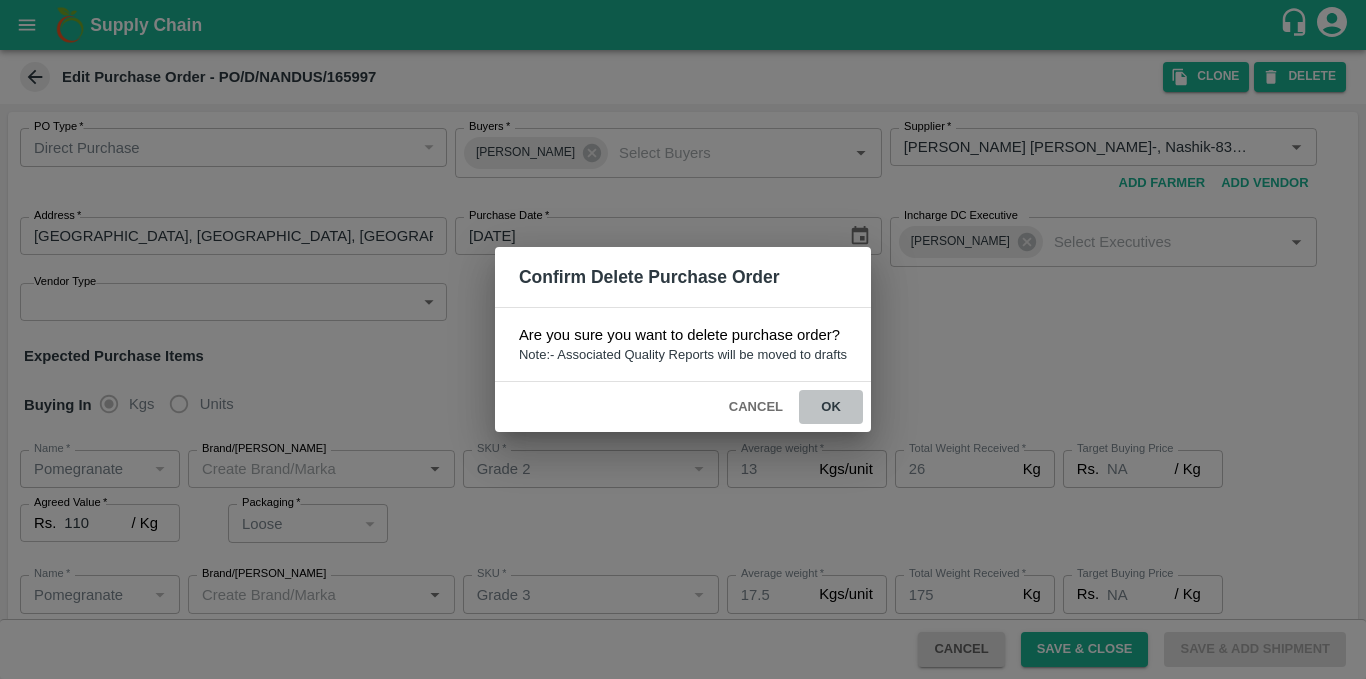 click on "ok" at bounding box center (831, 407) 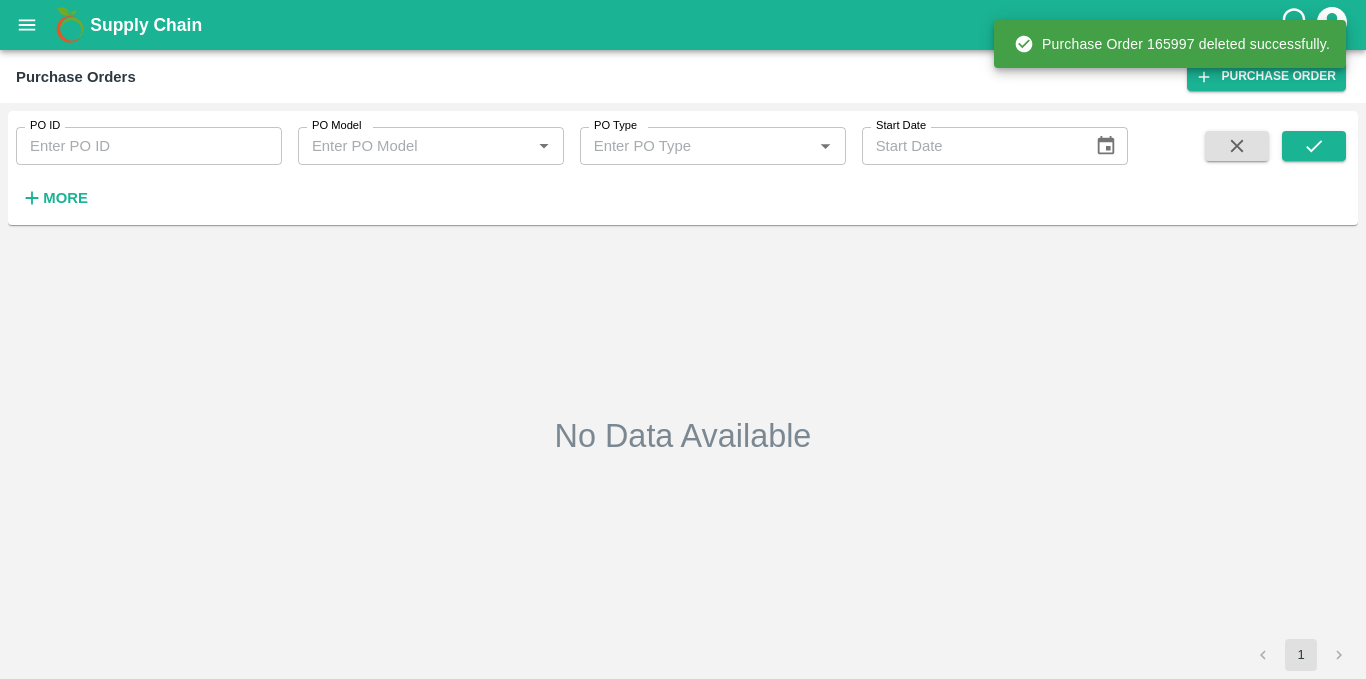 type on "165997" 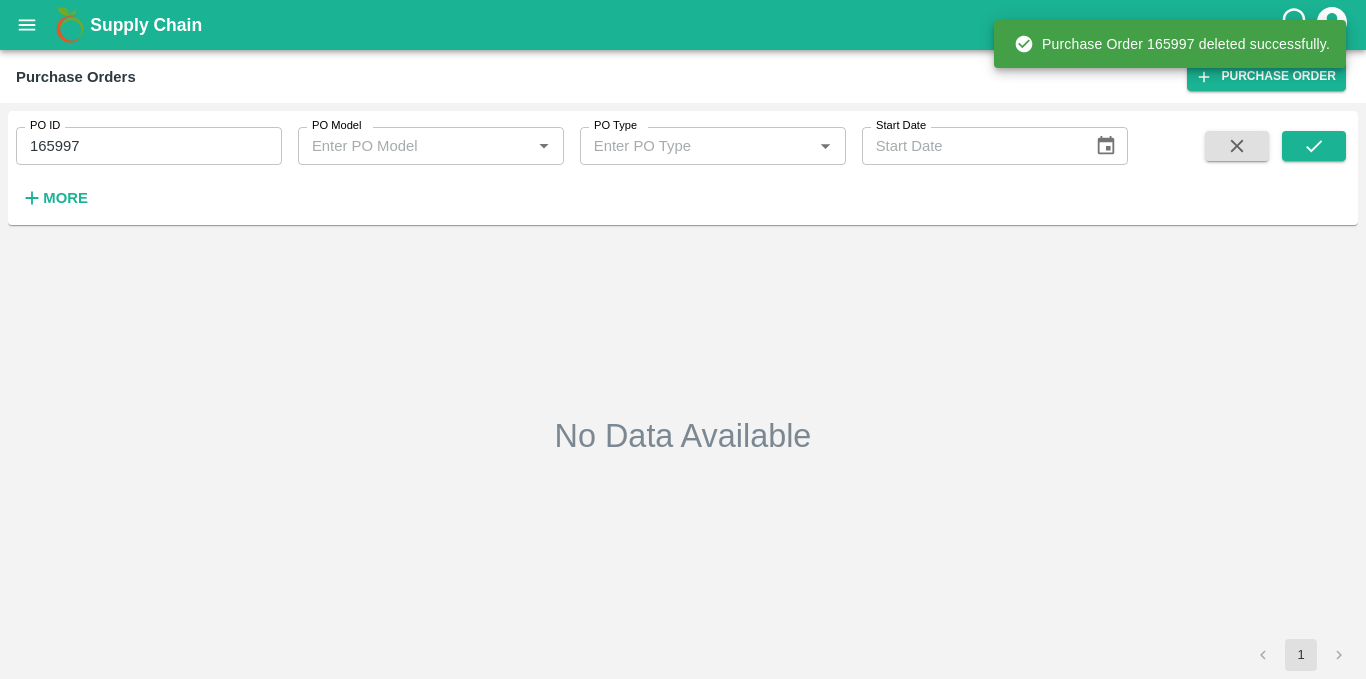 click on "No Data Available" at bounding box center (683, 436) 